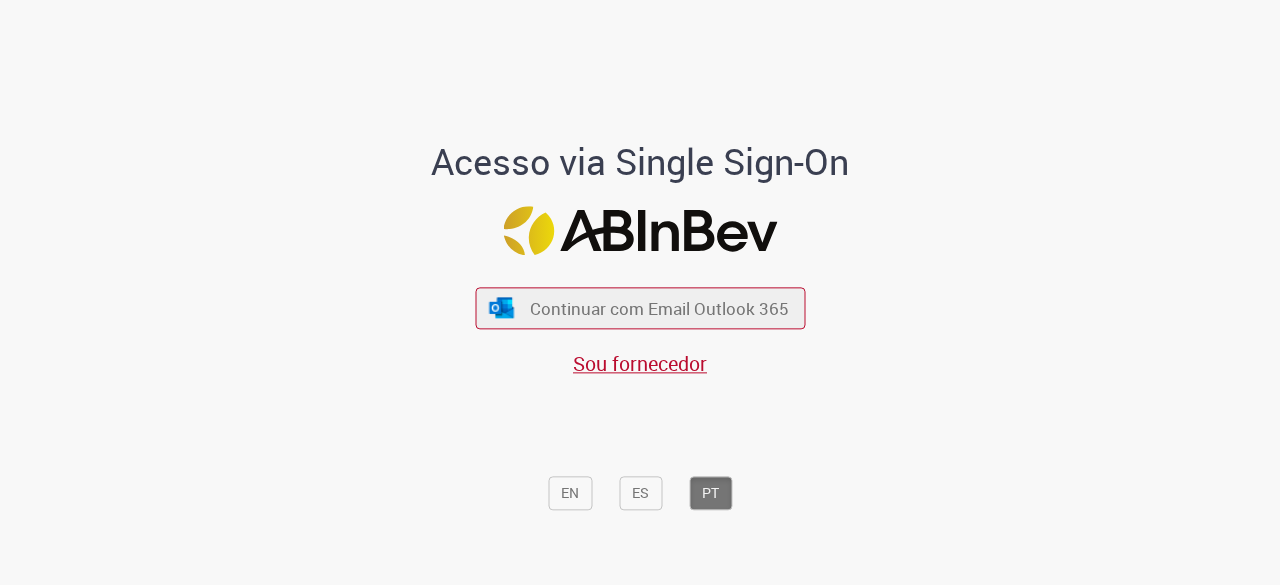 scroll, scrollTop: 0, scrollLeft: 0, axis: both 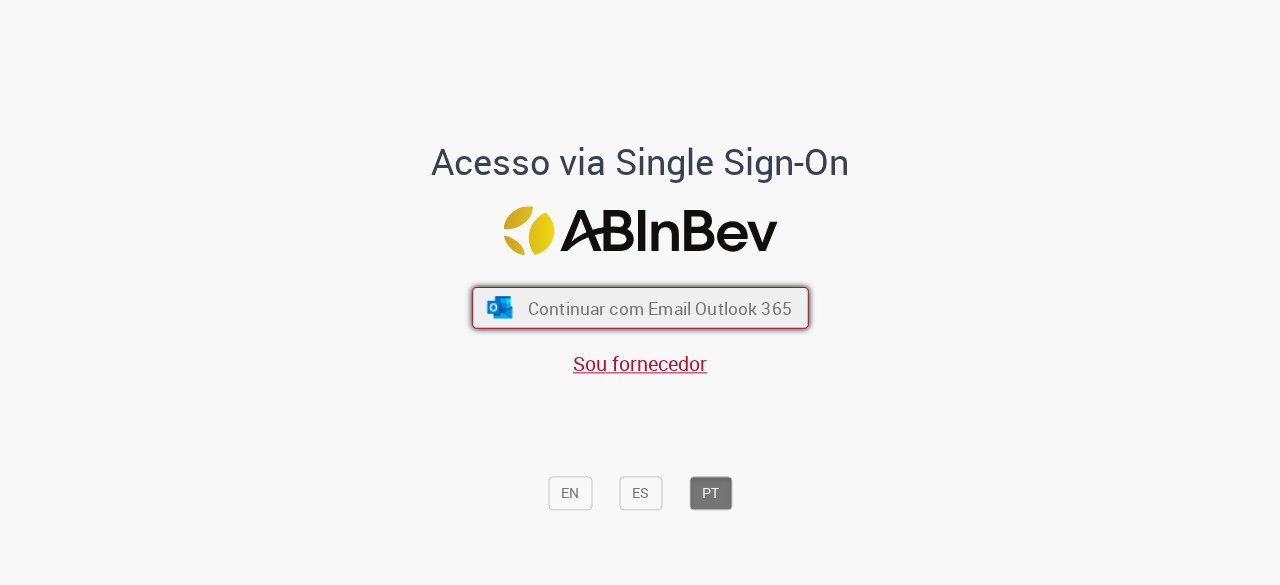 click on "Continuar com Email Outlook 365" at bounding box center (659, 308) 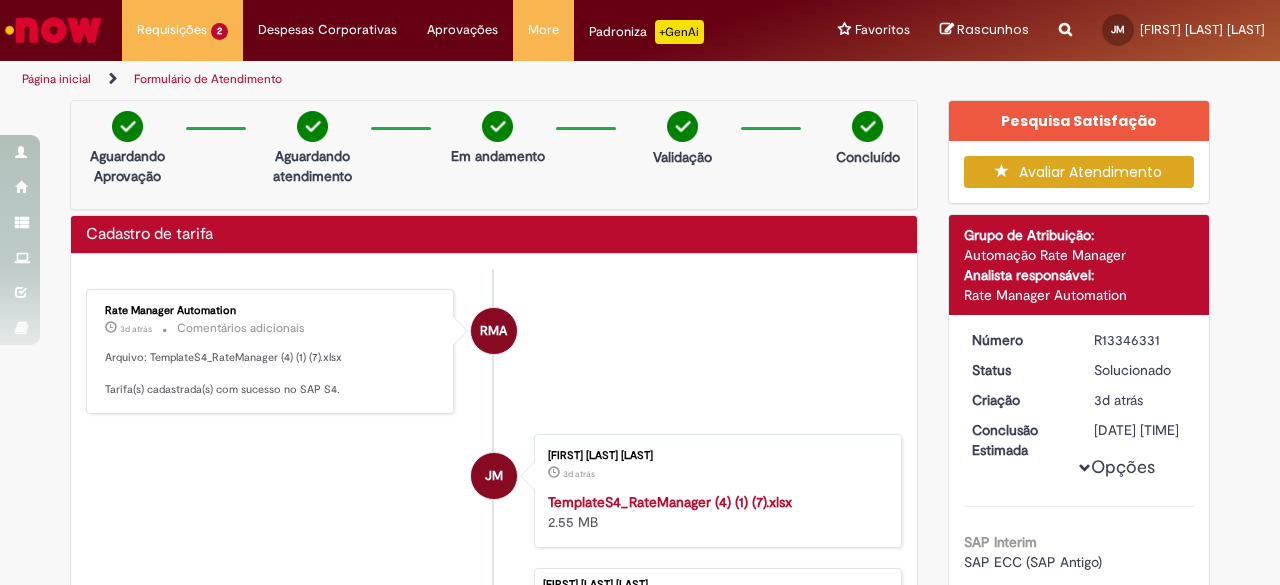scroll, scrollTop: 0, scrollLeft: 0, axis: both 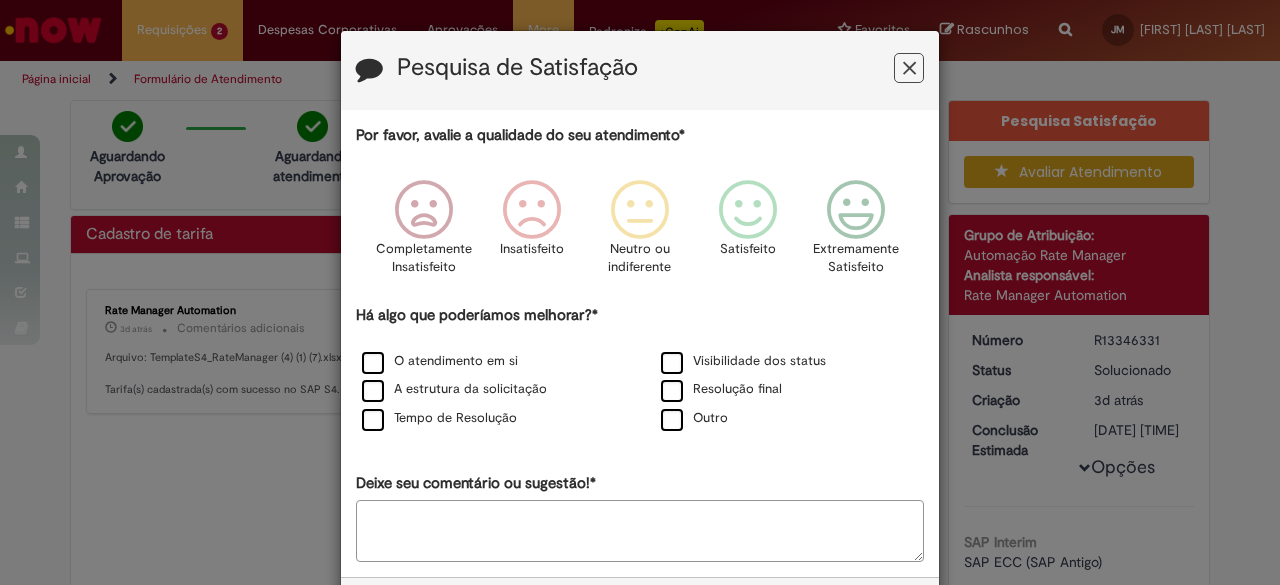 click at bounding box center (909, 68) 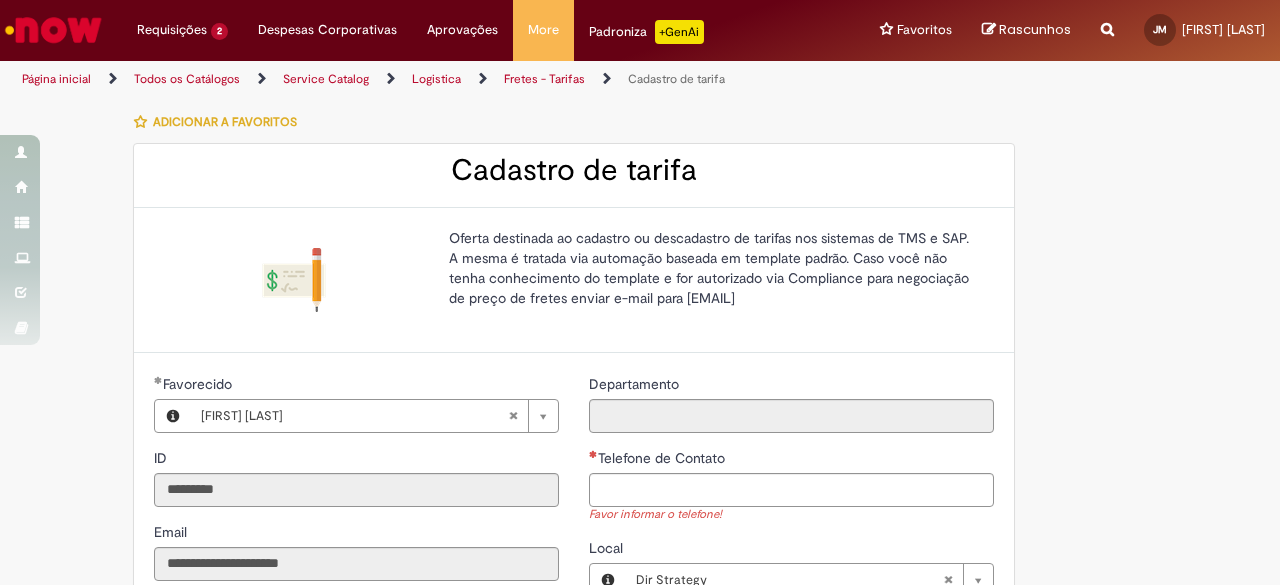 scroll, scrollTop: 0, scrollLeft: 0, axis: both 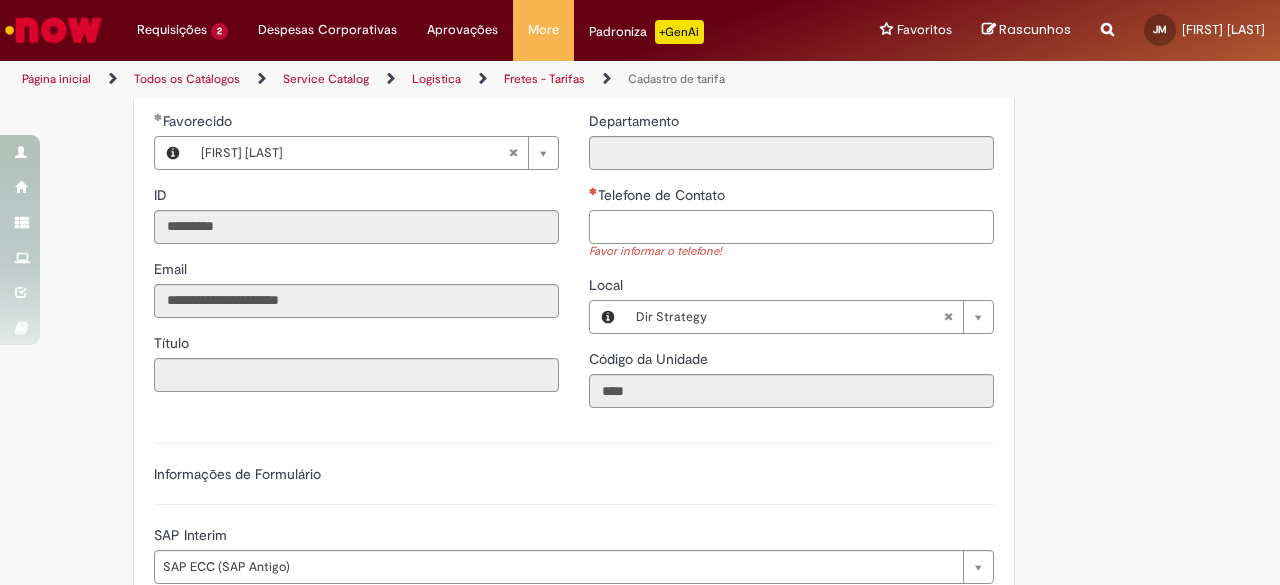click on "Telefone de Contato" at bounding box center (791, 227) 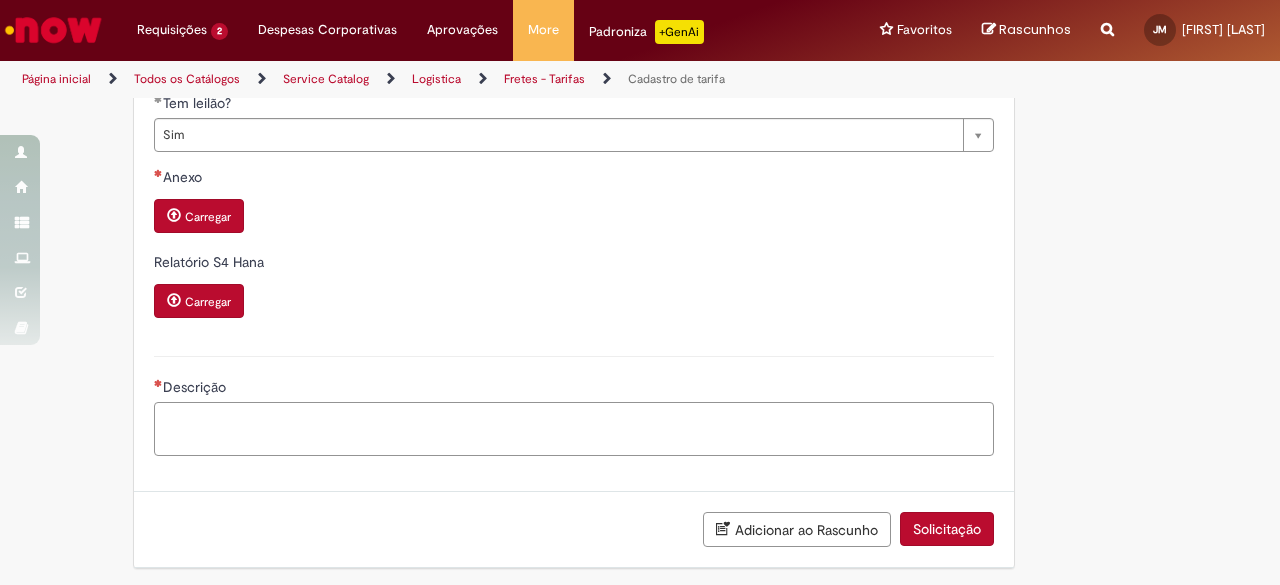 type on "**********" 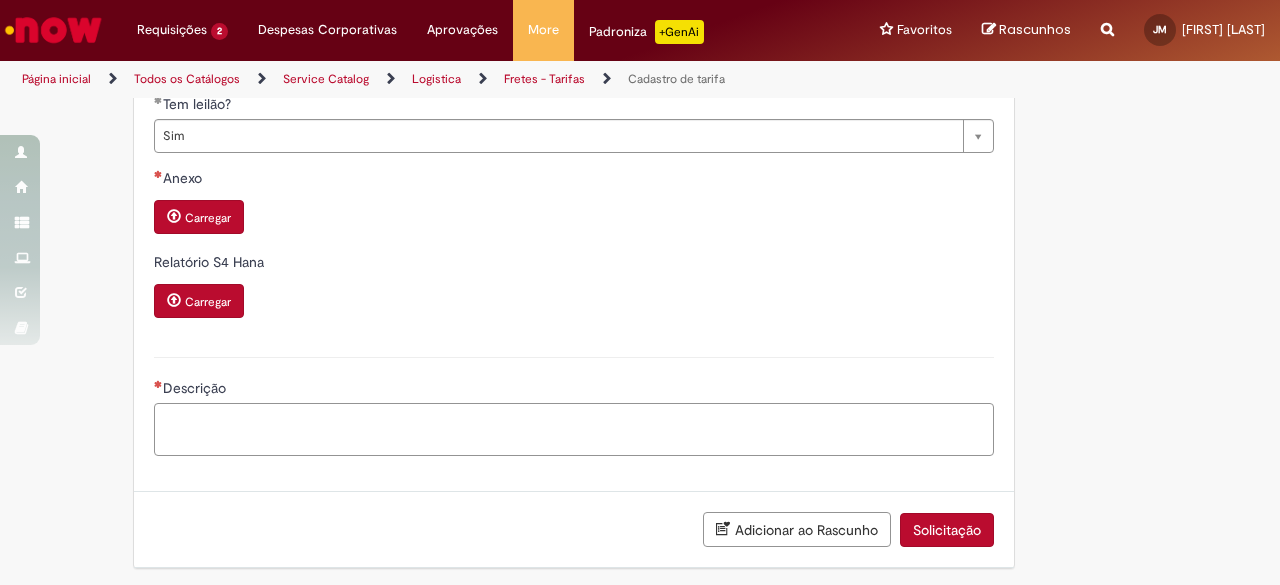 paste on "*********" 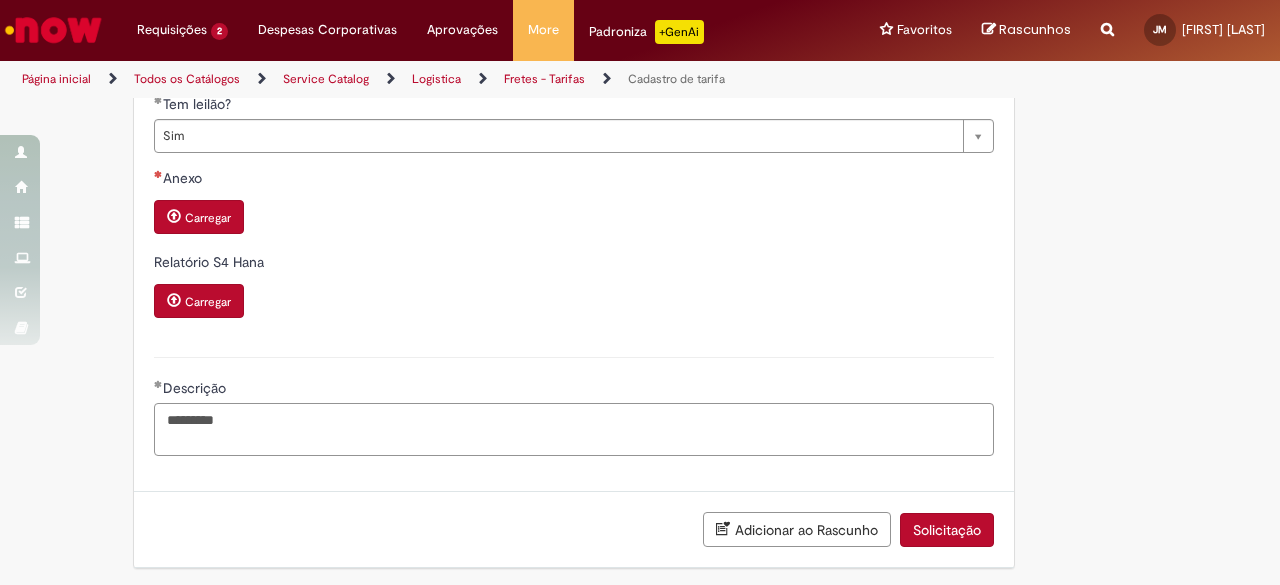 type on "*********" 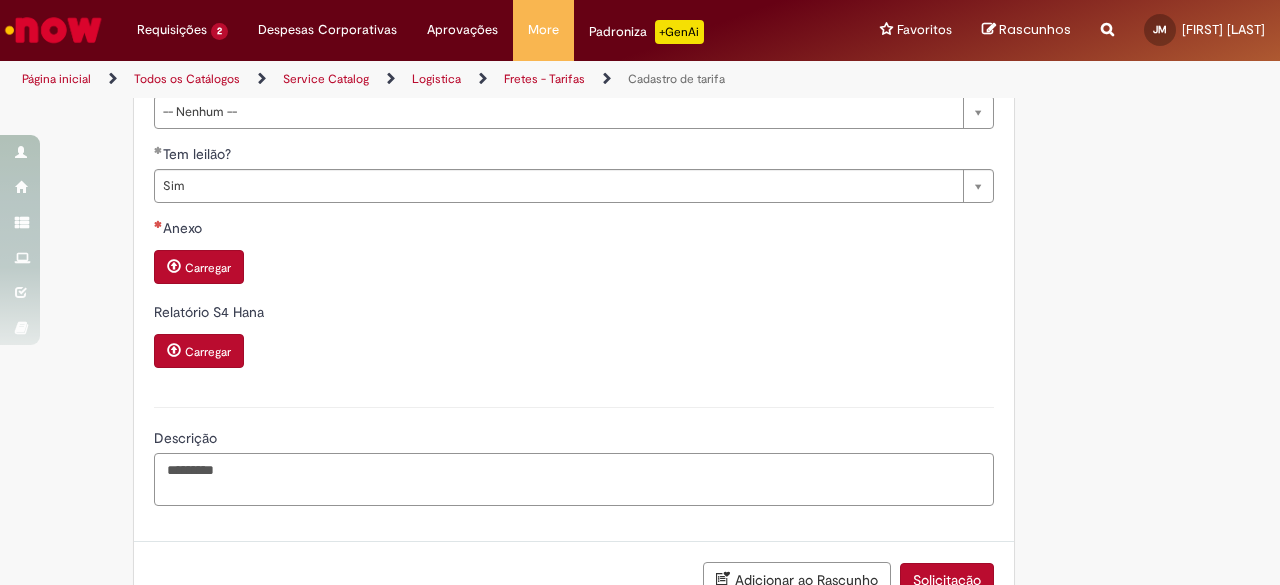 scroll, scrollTop: 774, scrollLeft: 0, axis: vertical 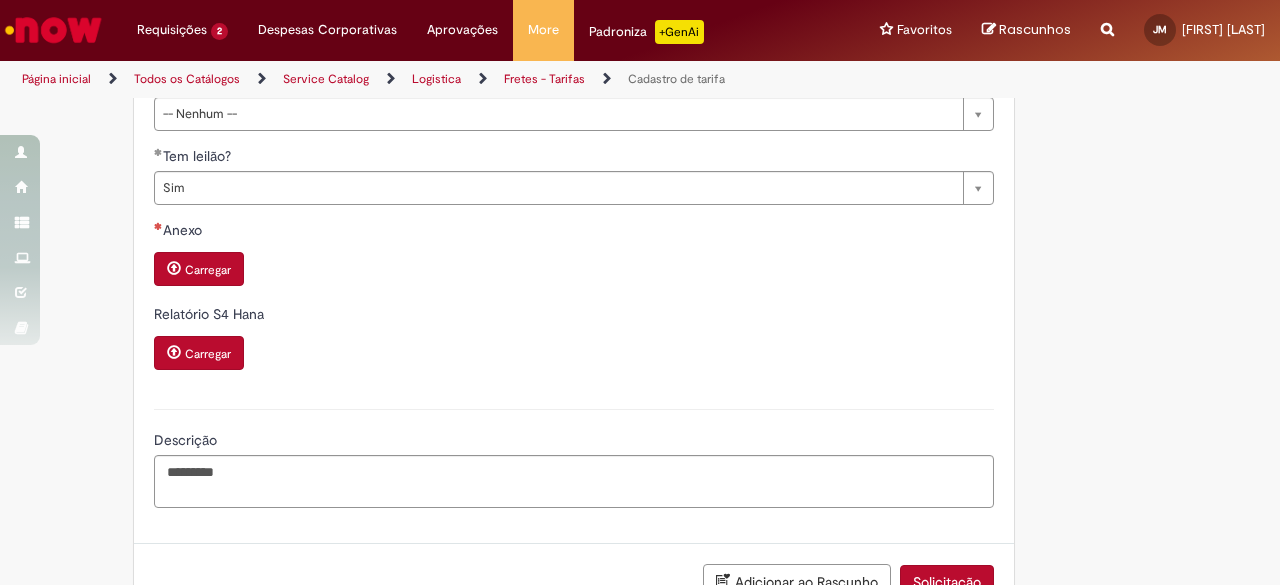click on "Carregar" at bounding box center [199, 269] 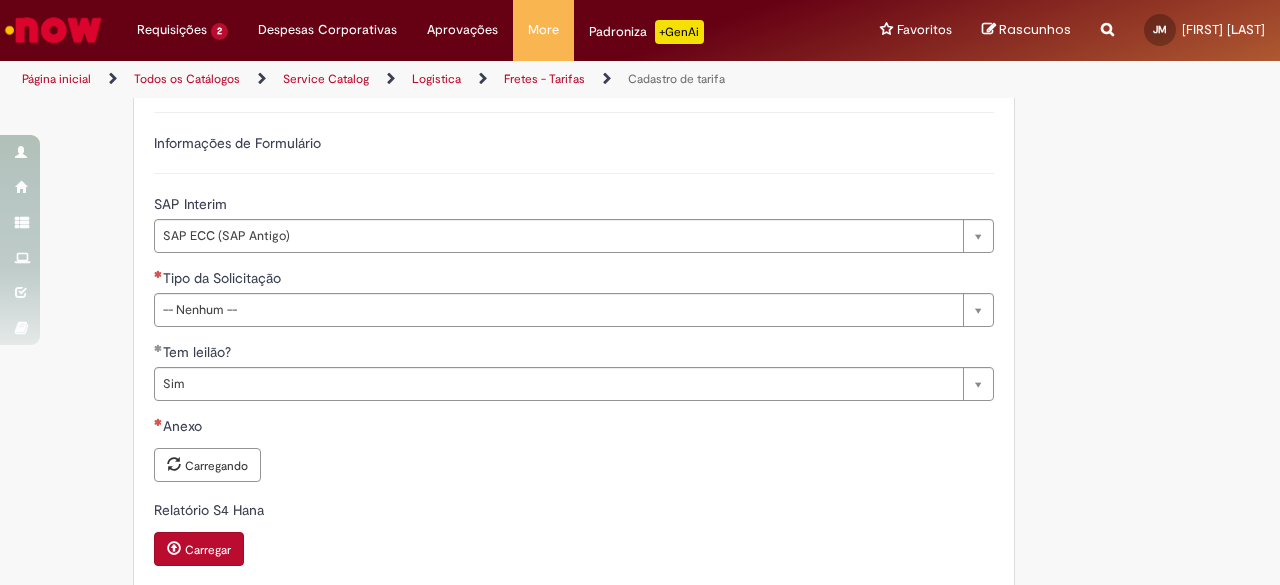 scroll, scrollTop: 548, scrollLeft: 0, axis: vertical 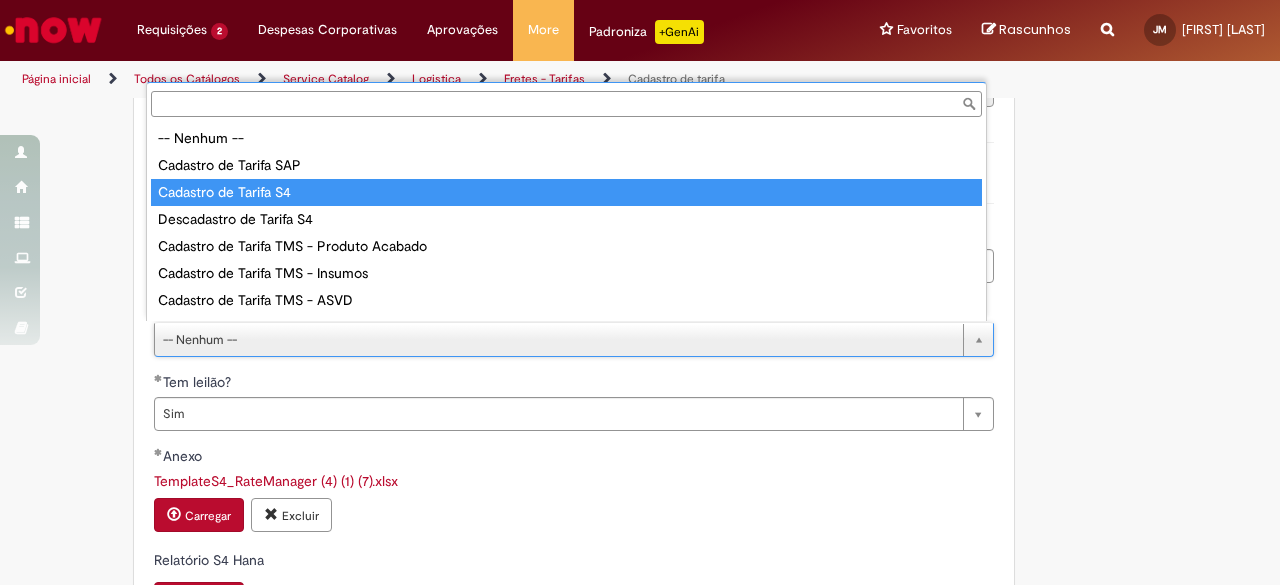 type on "**********" 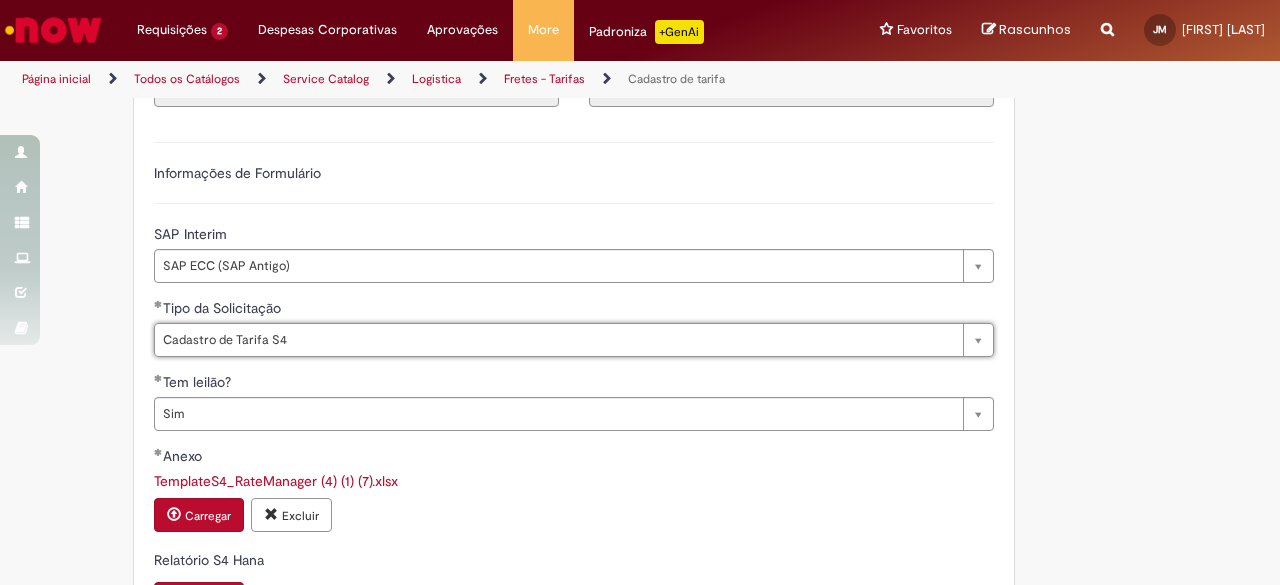 scroll, scrollTop: 846, scrollLeft: 0, axis: vertical 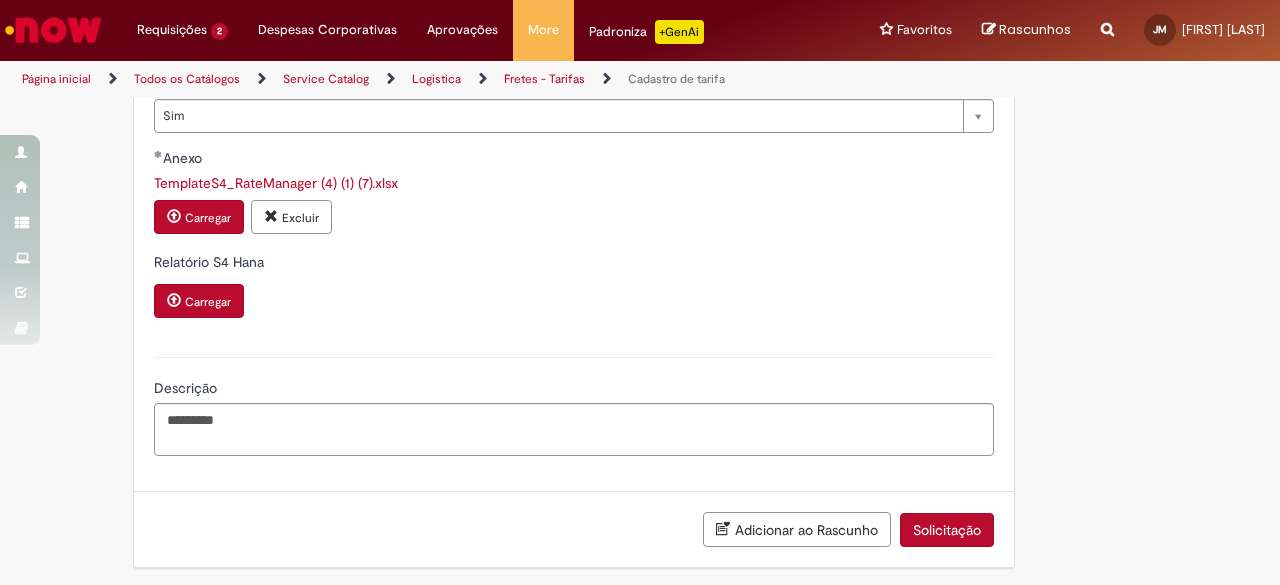 click on "Solicitação" at bounding box center (947, 530) 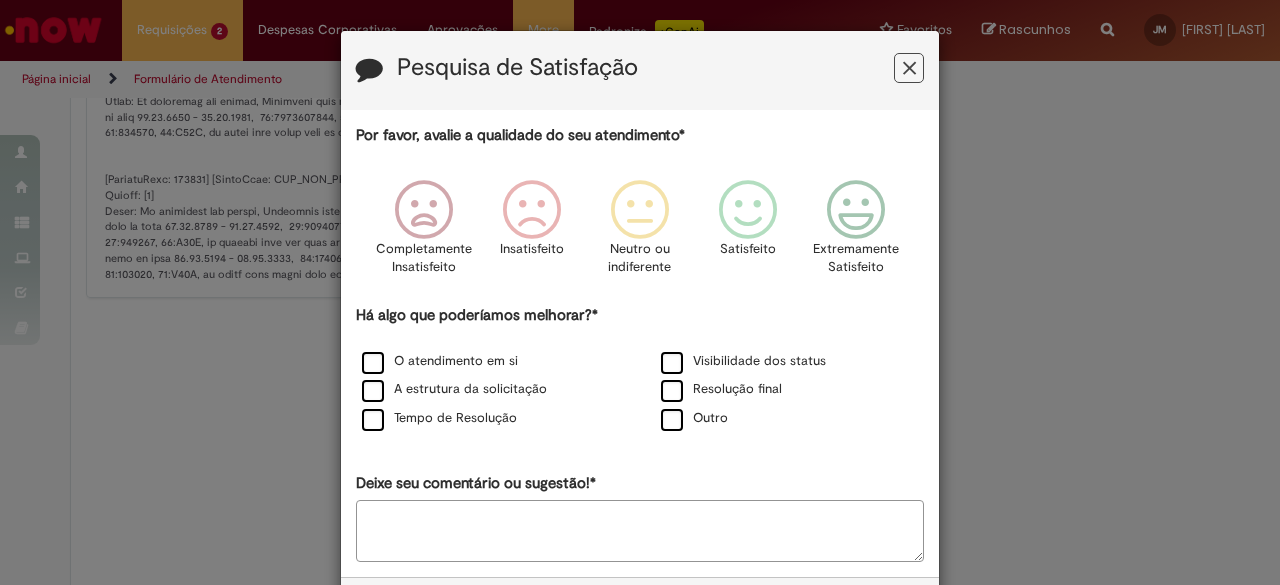 scroll, scrollTop: 0, scrollLeft: 0, axis: both 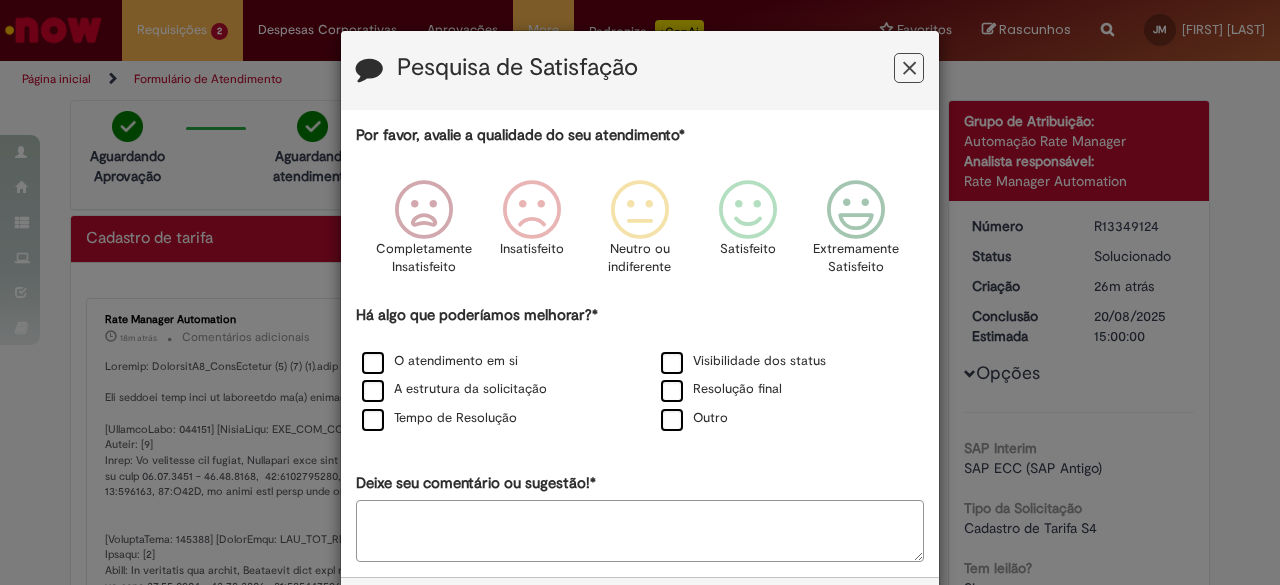 click at bounding box center (909, 68) 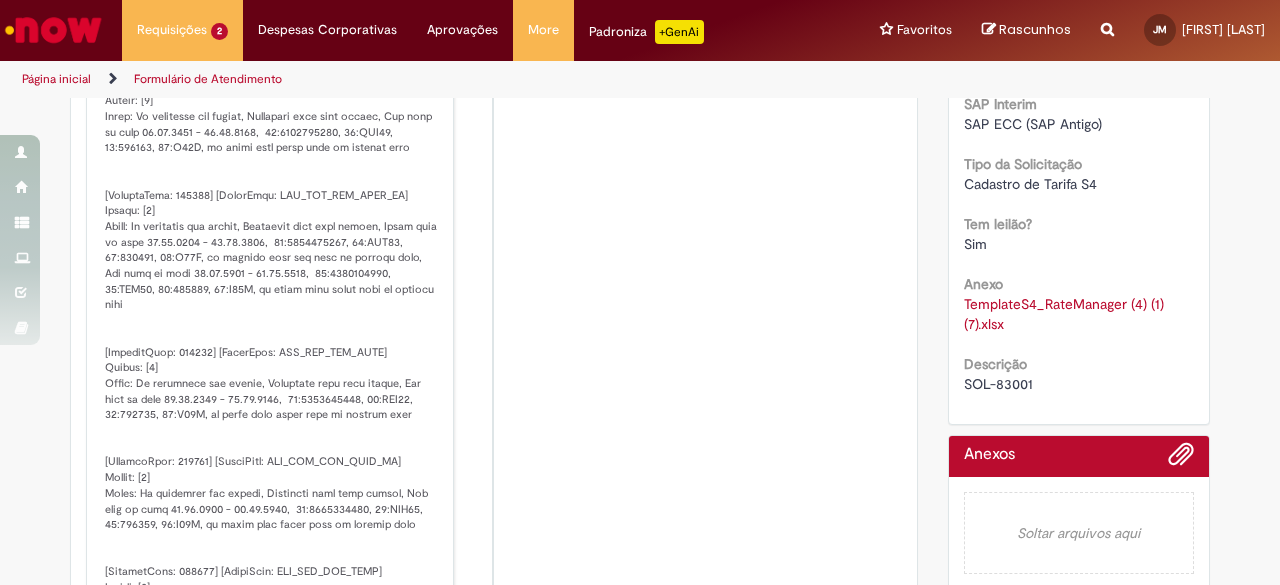 scroll, scrollTop: 345, scrollLeft: 0, axis: vertical 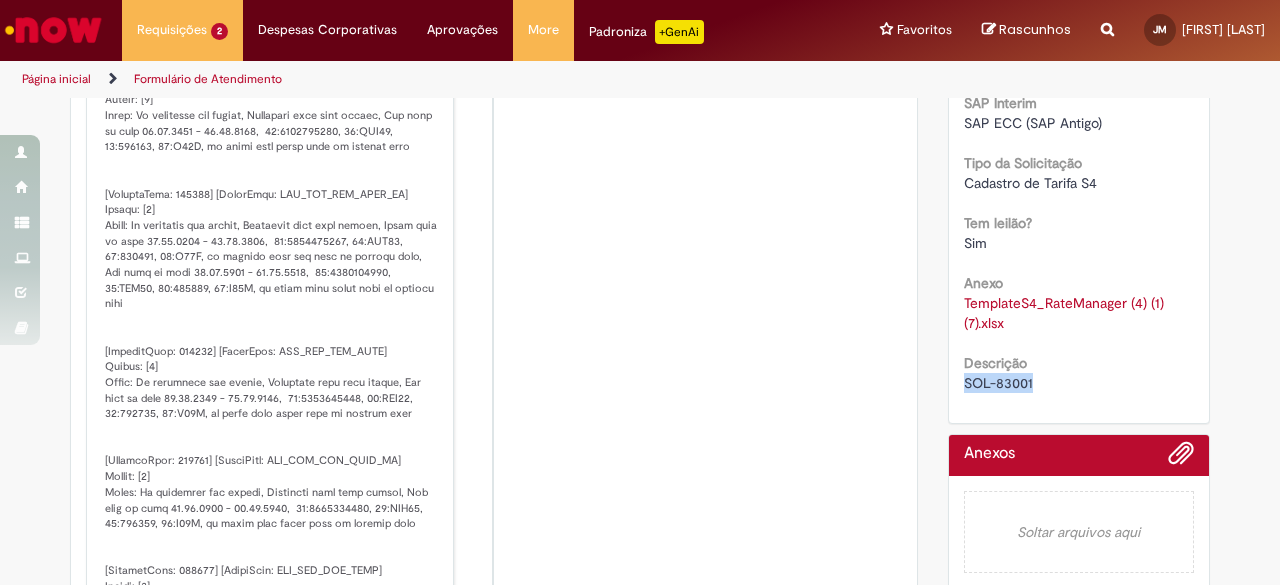 drag, startPoint x: 1030, startPoint y: 387, endPoint x: 948, endPoint y: 384, distance: 82.05486 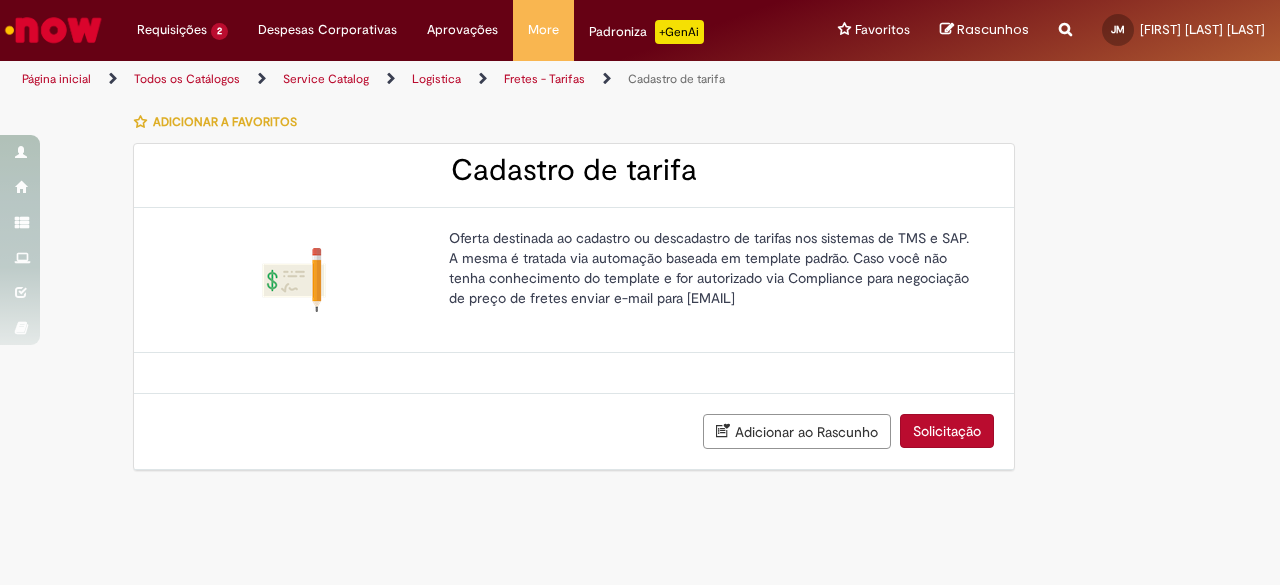 scroll, scrollTop: 0, scrollLeft: 0, axis: both 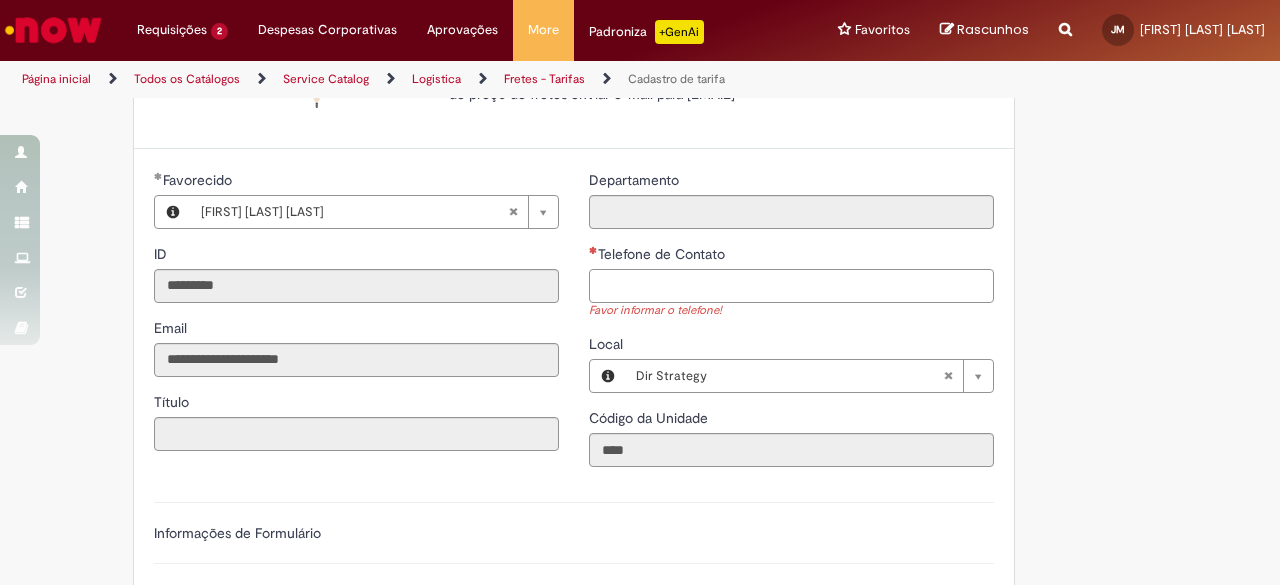 click on "Telefone de Contato" at bounding box center (791, 286) 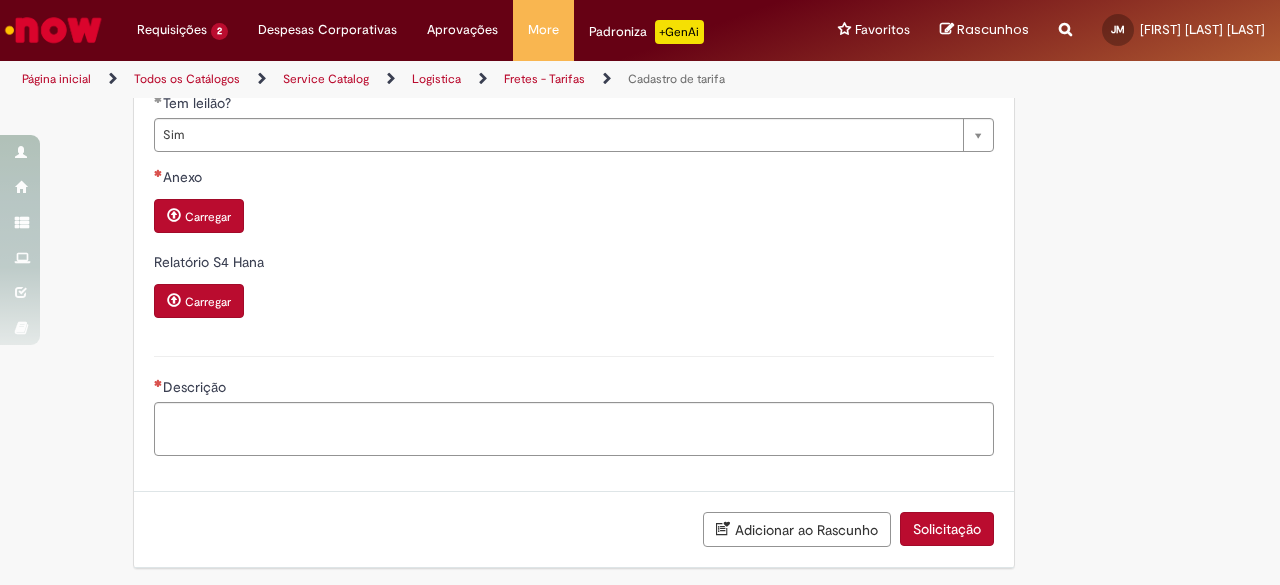 type on "**********" 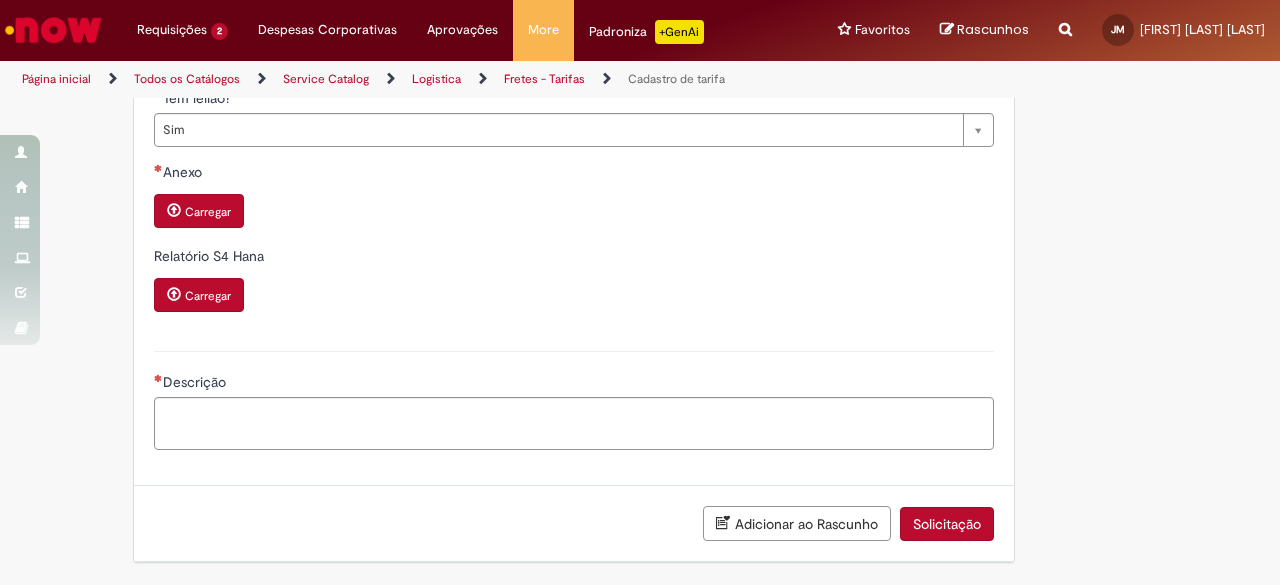 scroll, scrollTop: 826, scrollLeft: 0, axis: vertical 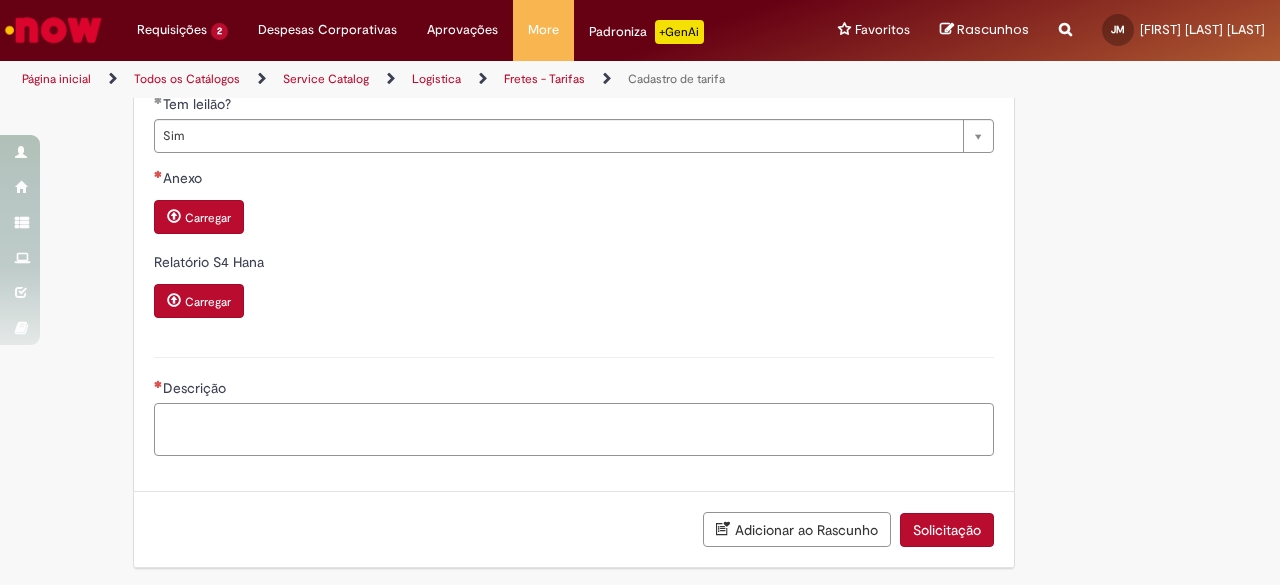 click on "Descrição" at bounding box center [574, 429] 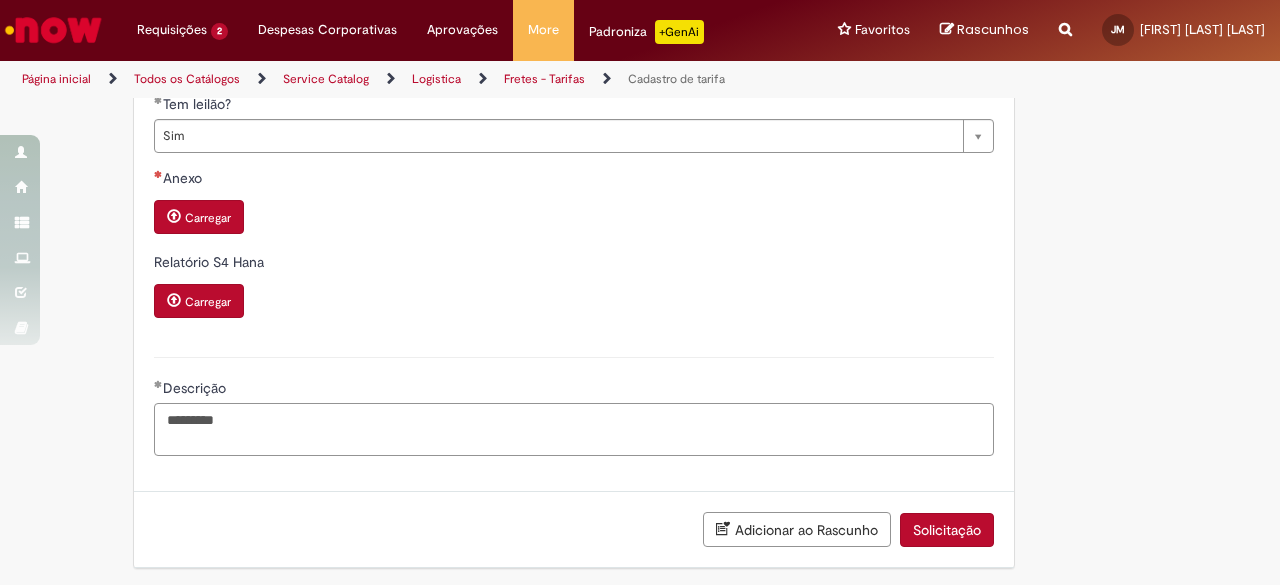 type on "*********" 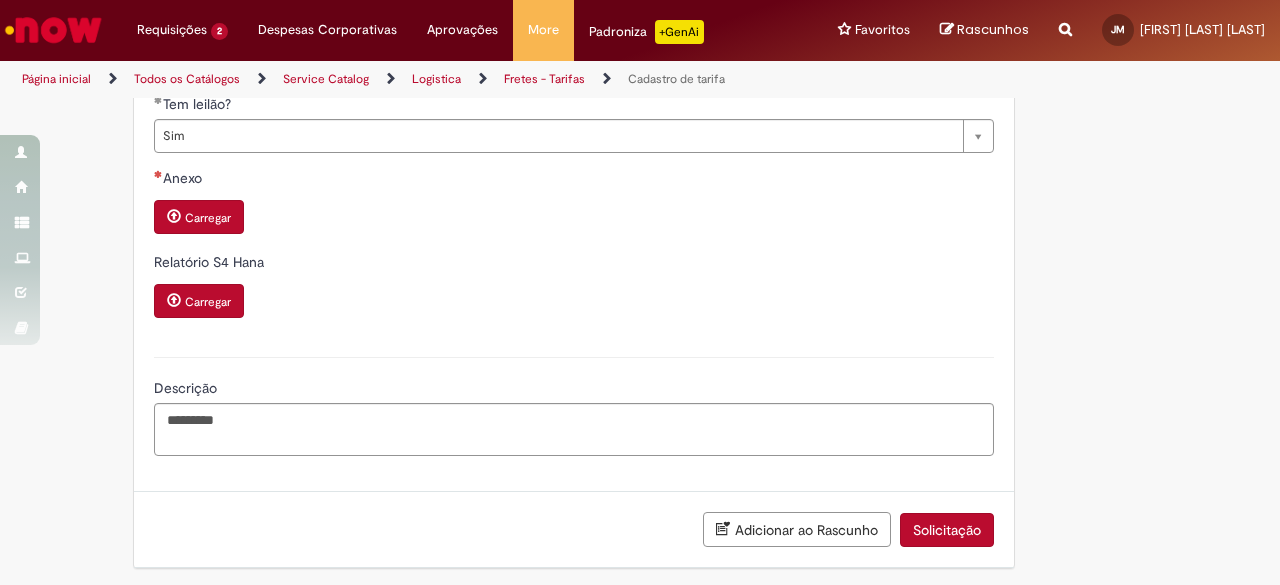 type 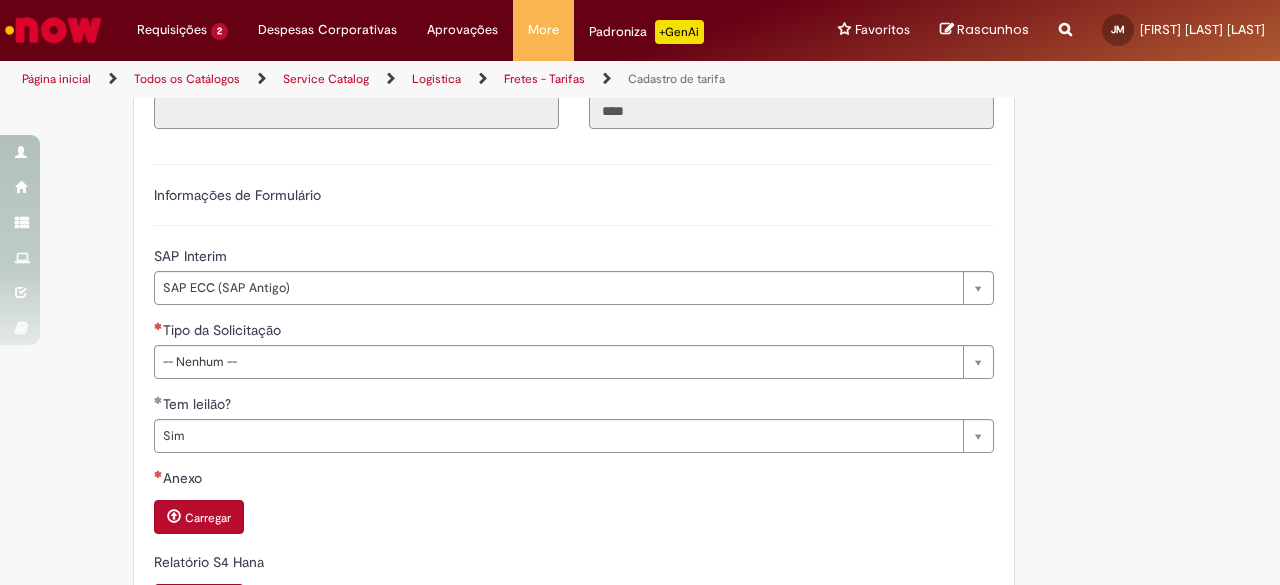 scroll, scrollTop: 526, scrollLeft: 0, axis: vertical 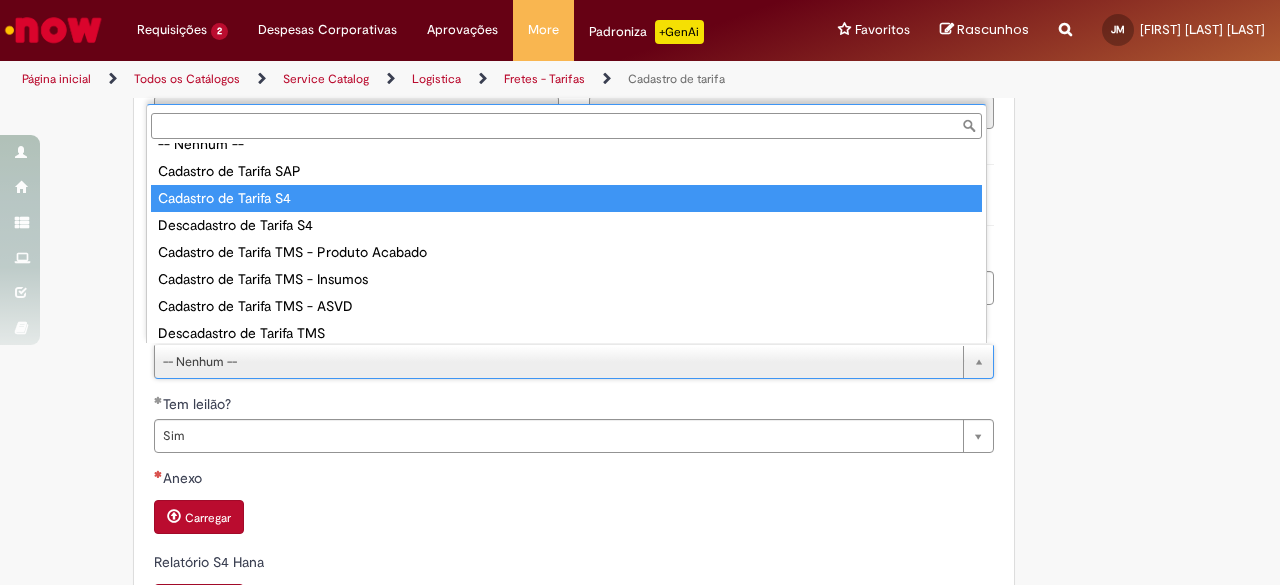 type on "**********" 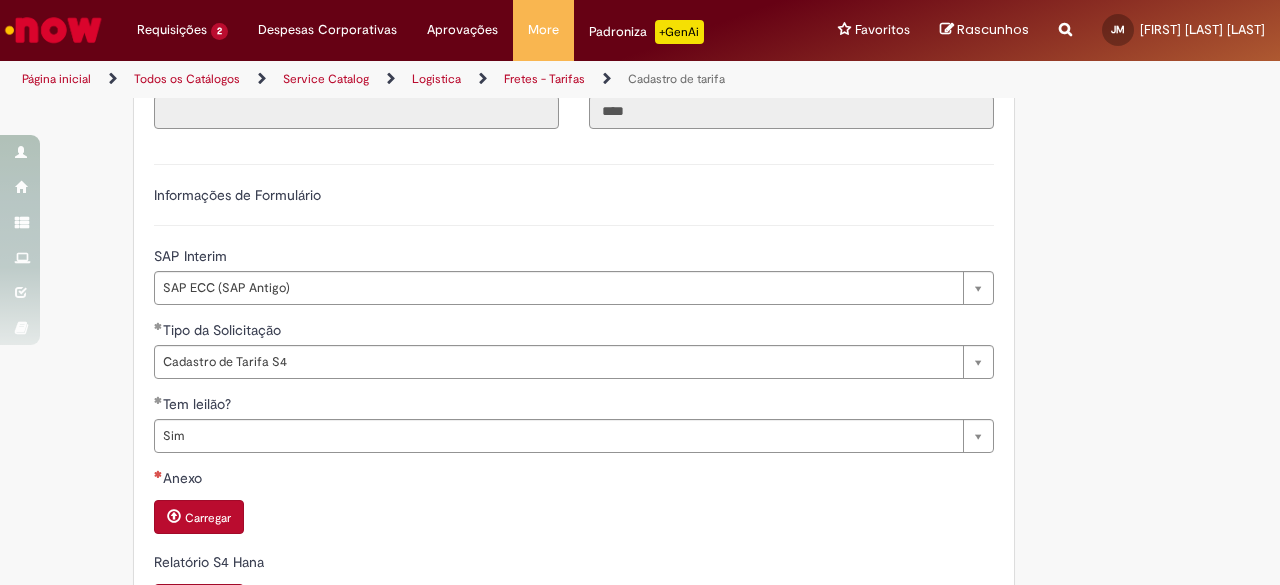 click on "Carregar" at bounding box center (199, 517) 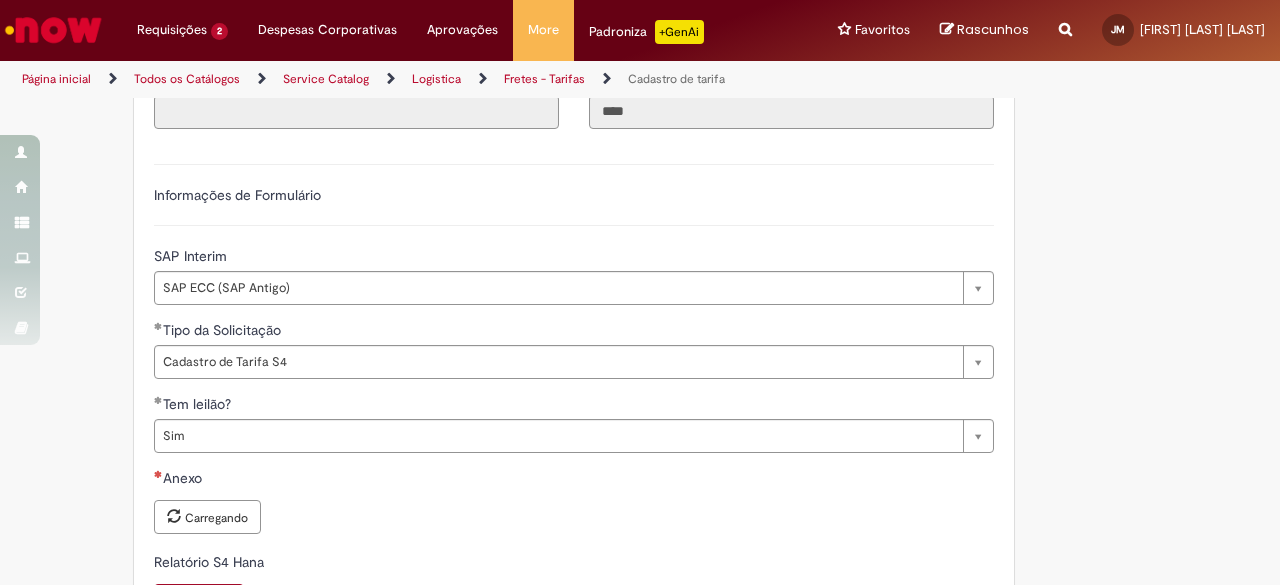 scroll, scrollTop: 826, scrollLeft: 0, axis: vertical 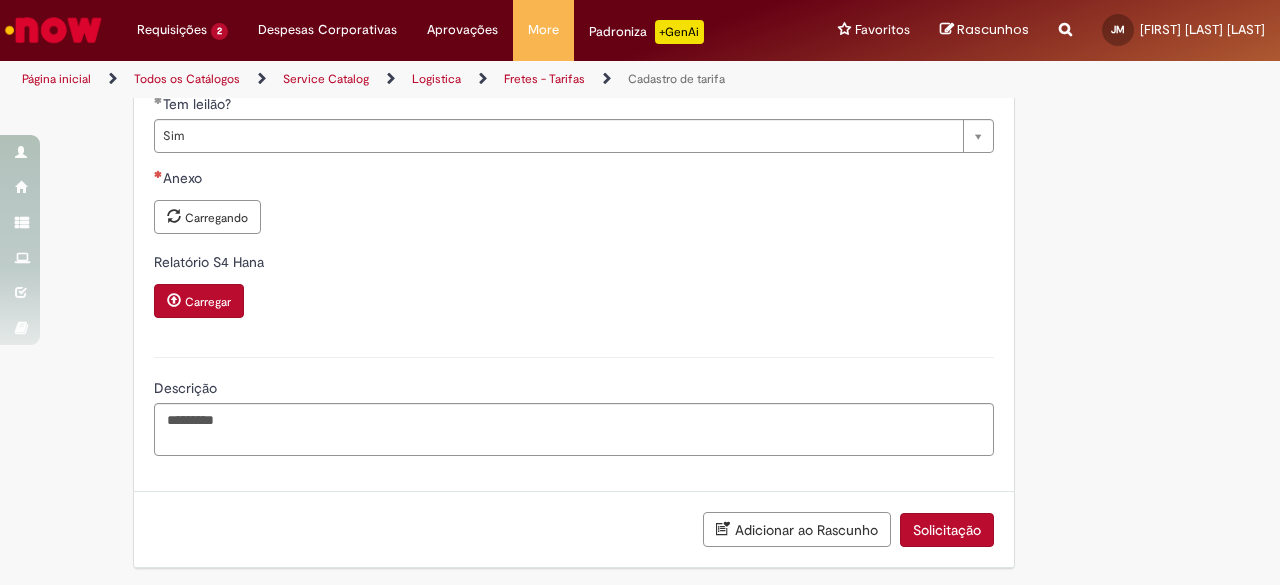 click on "Solicitação" at bounding box center (947, 530) 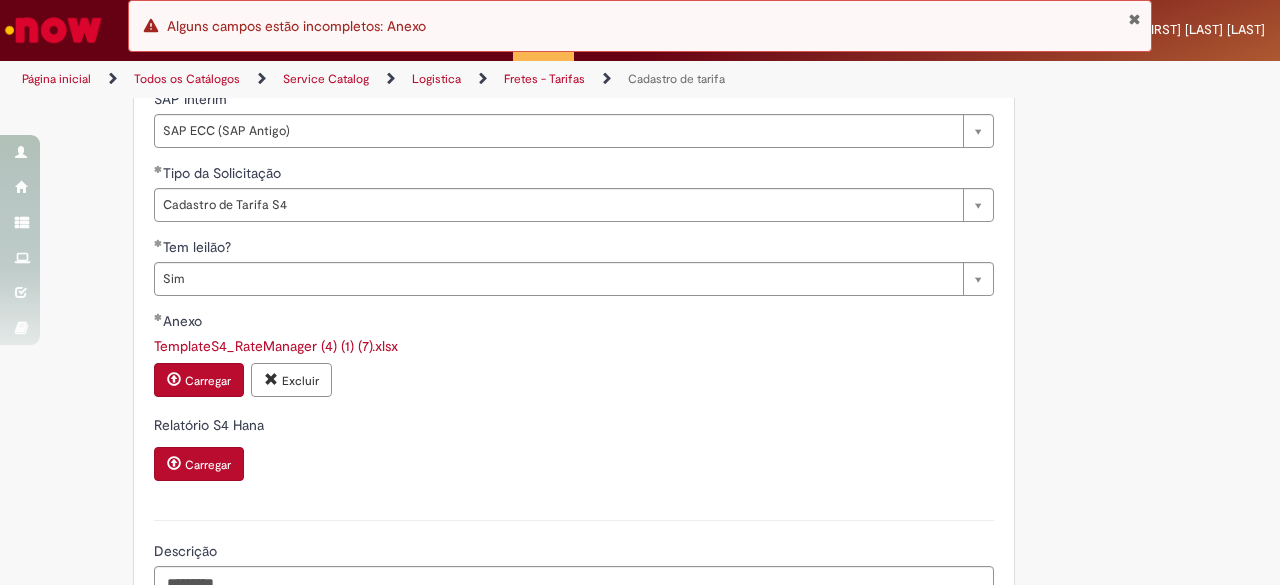 scroll, scrollTop: 846, scrollLeft: 0, axis: vertical 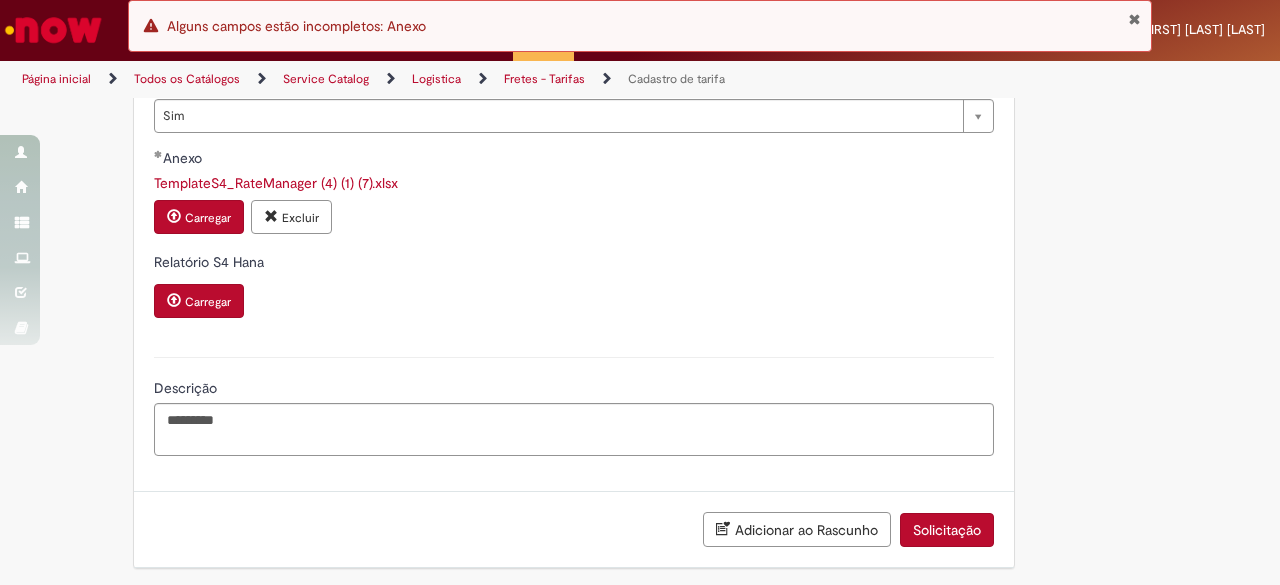 click on "Solicitação" at bounding box center (947, 530) 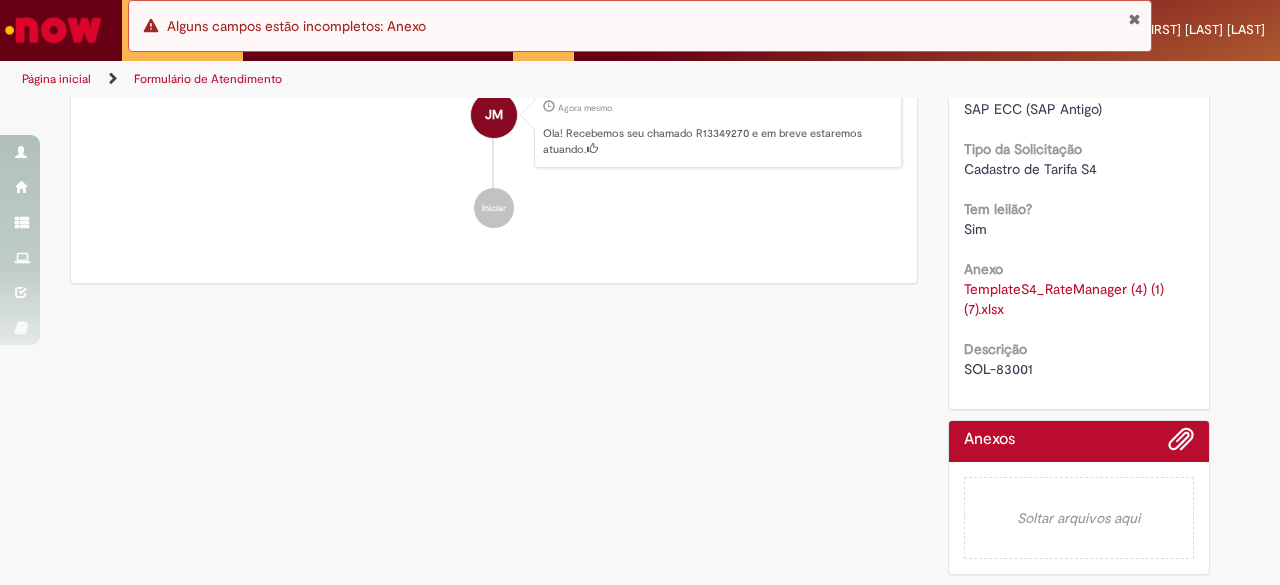 scroll, scrollTop: 0, scrollLeft: 0, axis: both 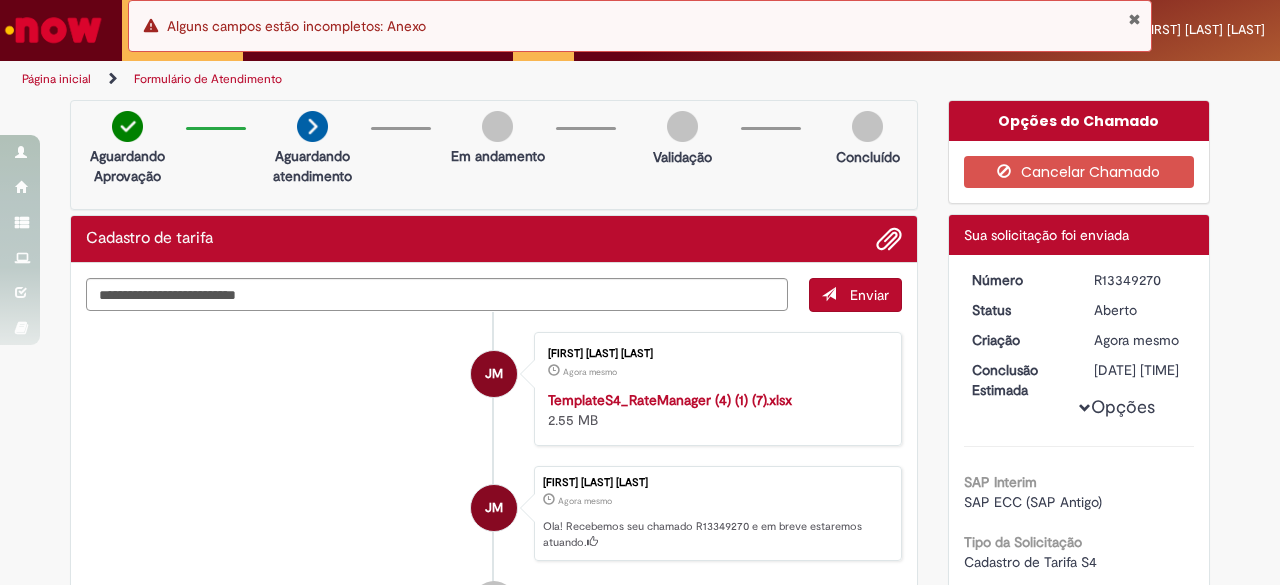 click at bounding box center [1134, 19] 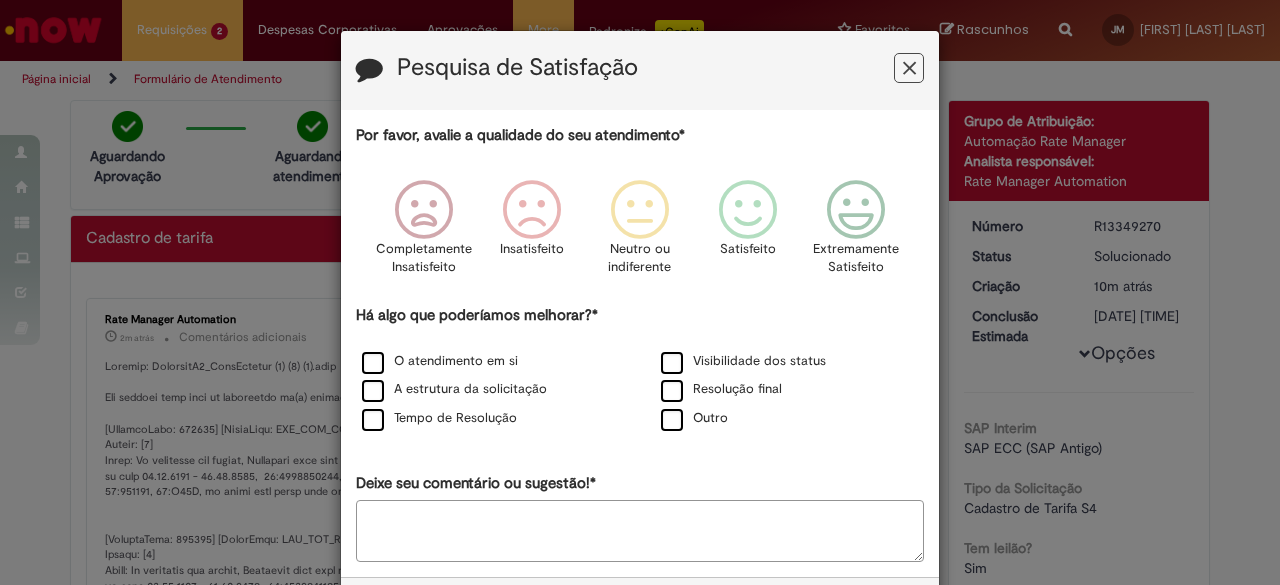 click at bounding box center [909, 68] 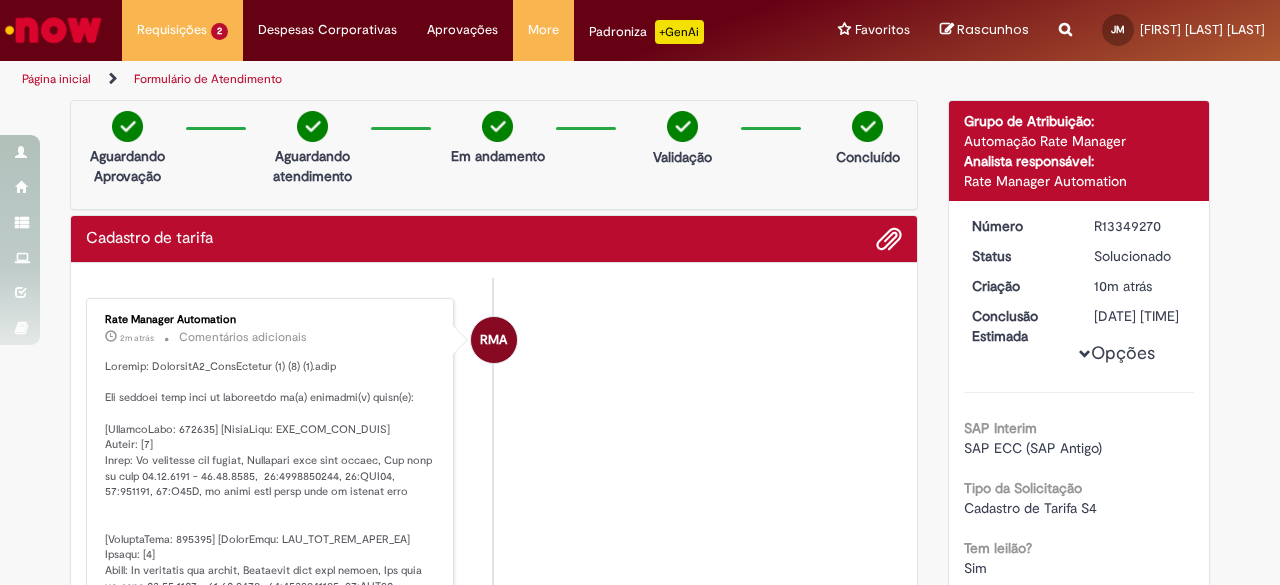 click on "Verificar Código de Barras
Aguardando Aprovação
Aguardando atendimento
Em andamento
Validação
Concluído
Cadastro de tarifa
Enviar
RMA
Rate Manager Automation
2m atrás 2 minutos atrás     Comentários adicionais
JM" at bounding box center (640, 771) 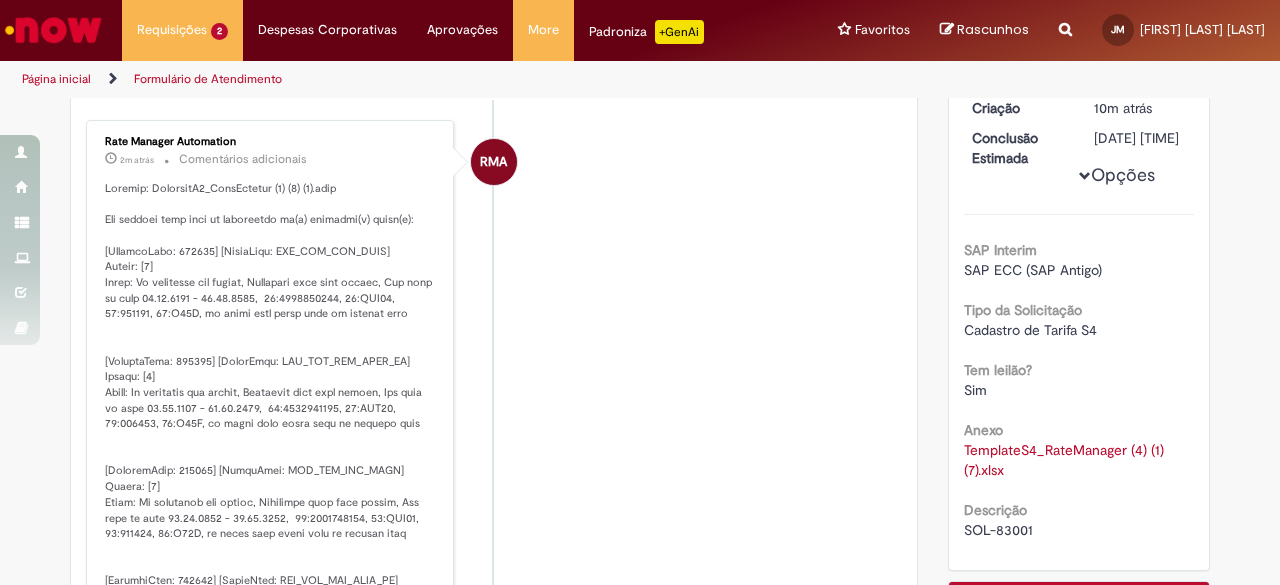 scroll, scrollTop: 249, scrollLeft: 0, axis: vertical 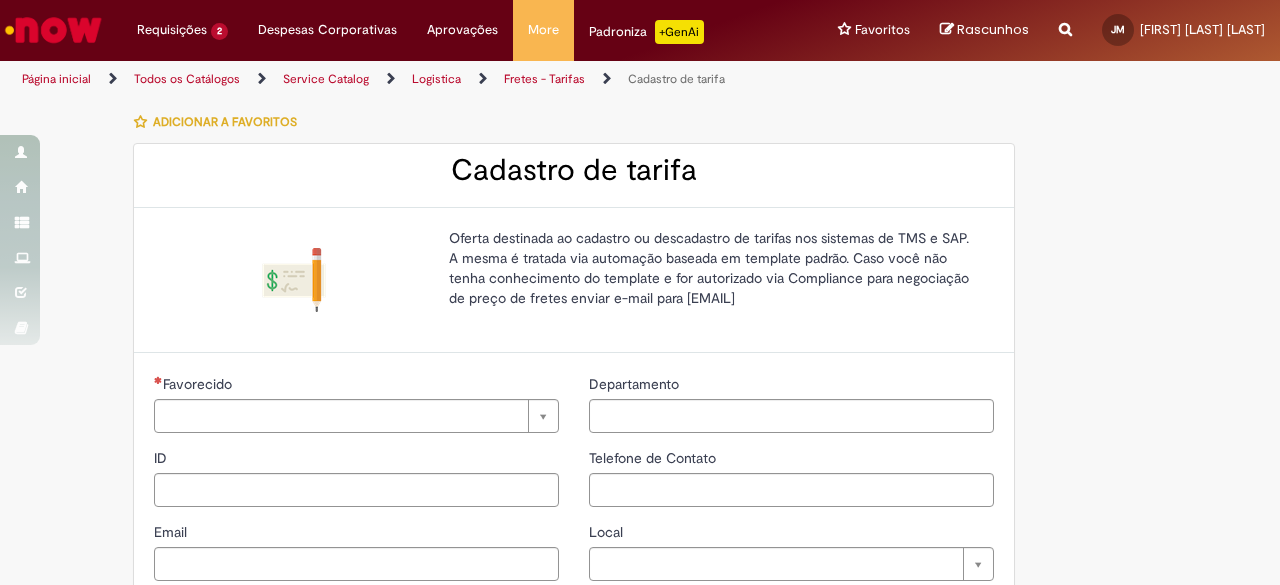 type on "*********" 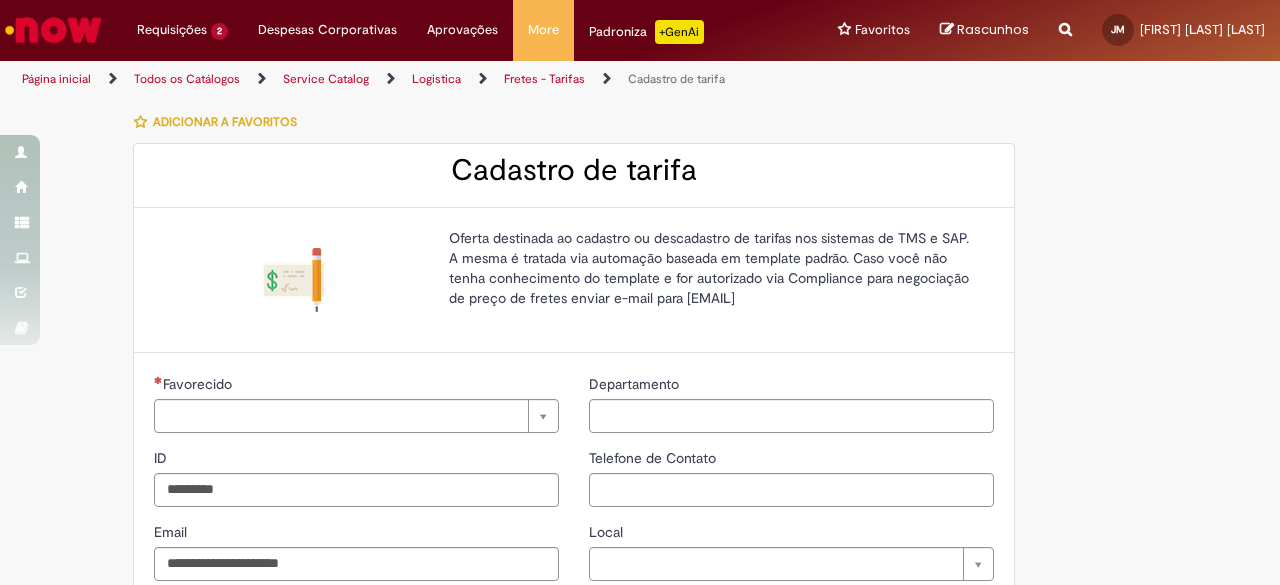 type on "**********" 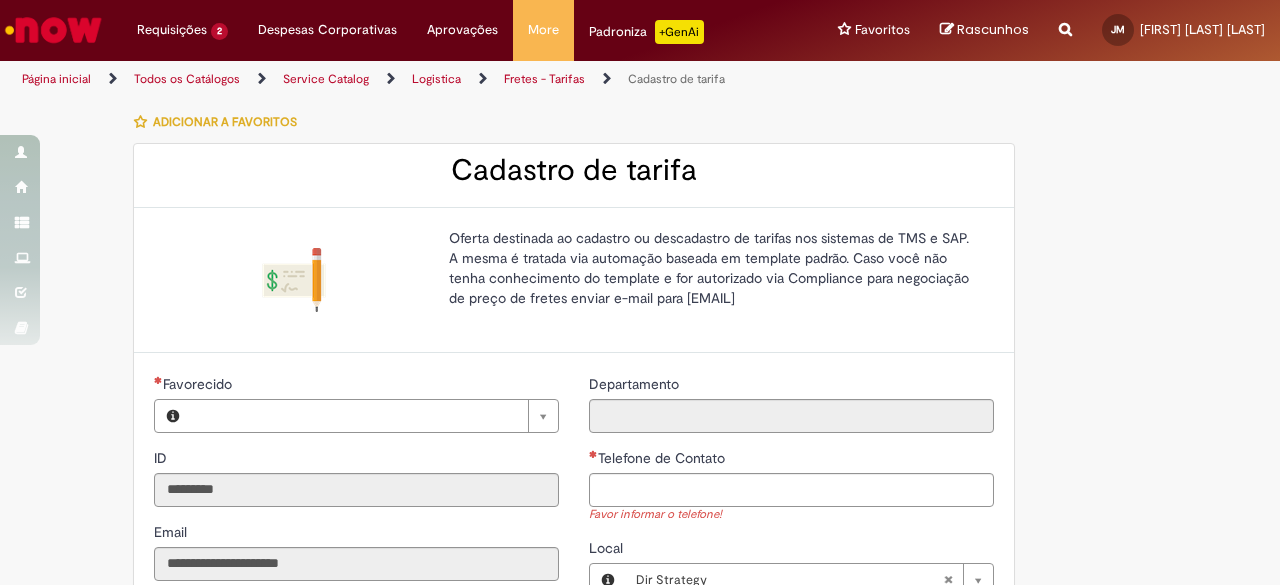 type on "**********" 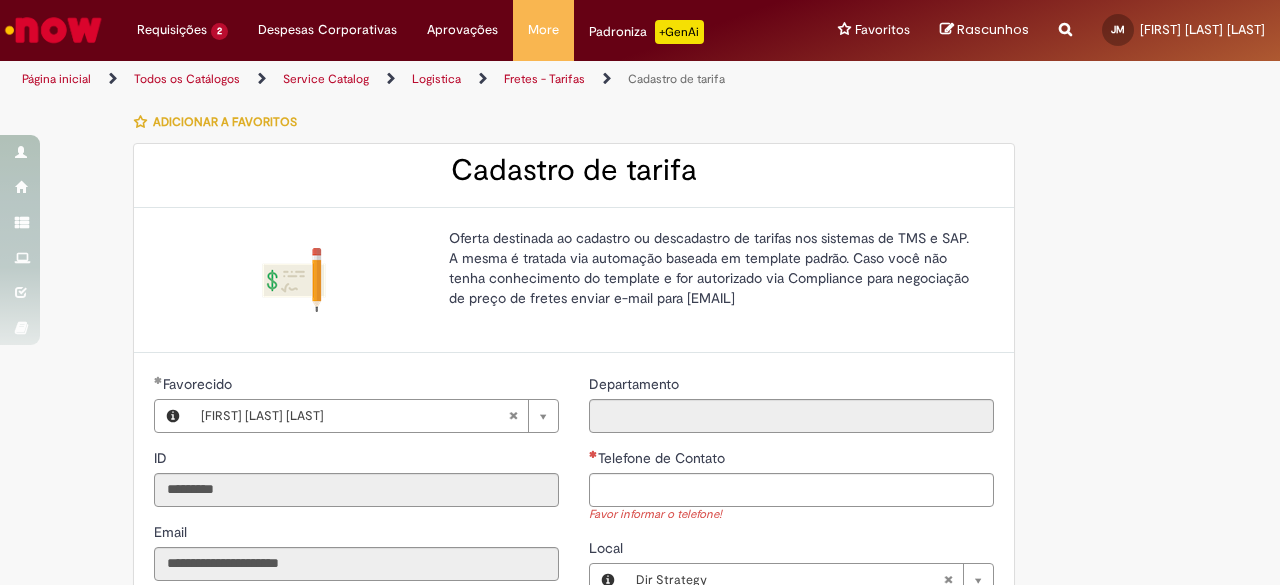 click at bounding box center [53, 30] 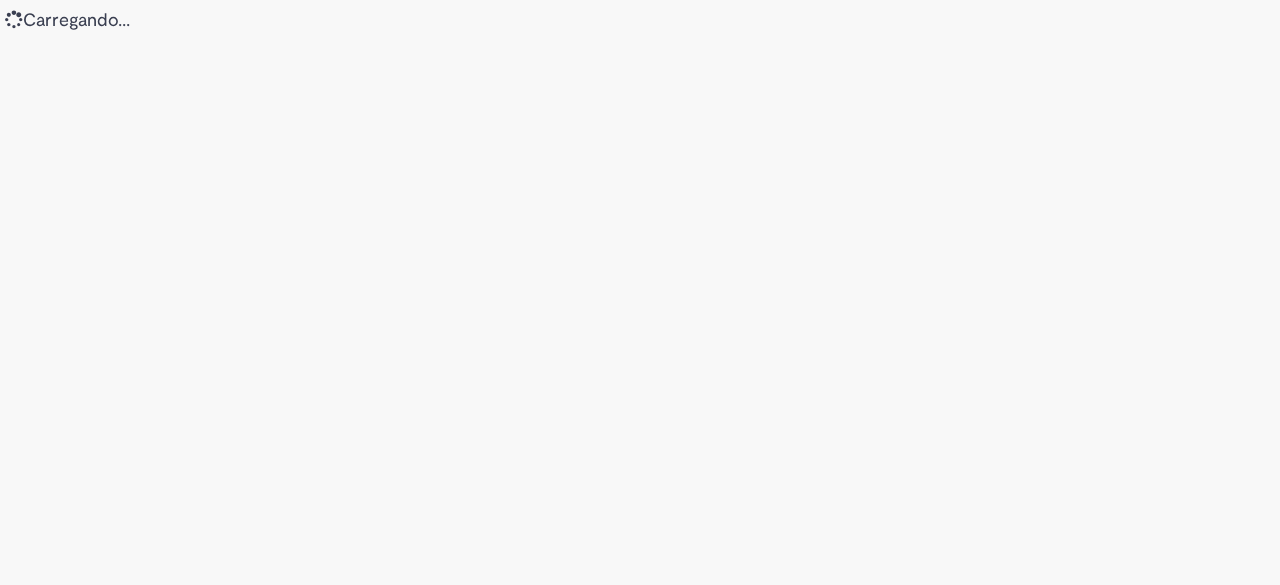 scroll, scrollTop: 0, scrollLeft: 0, axis: both 